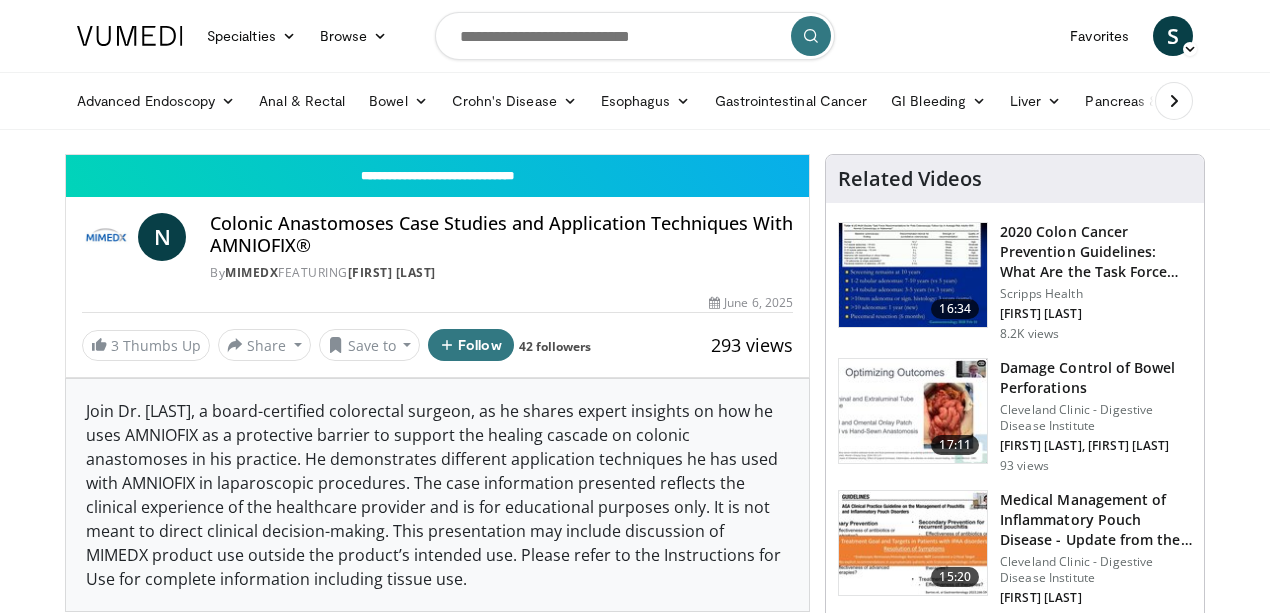 scroll, scrollTop: 0, scrollLeft: 0, axis: both 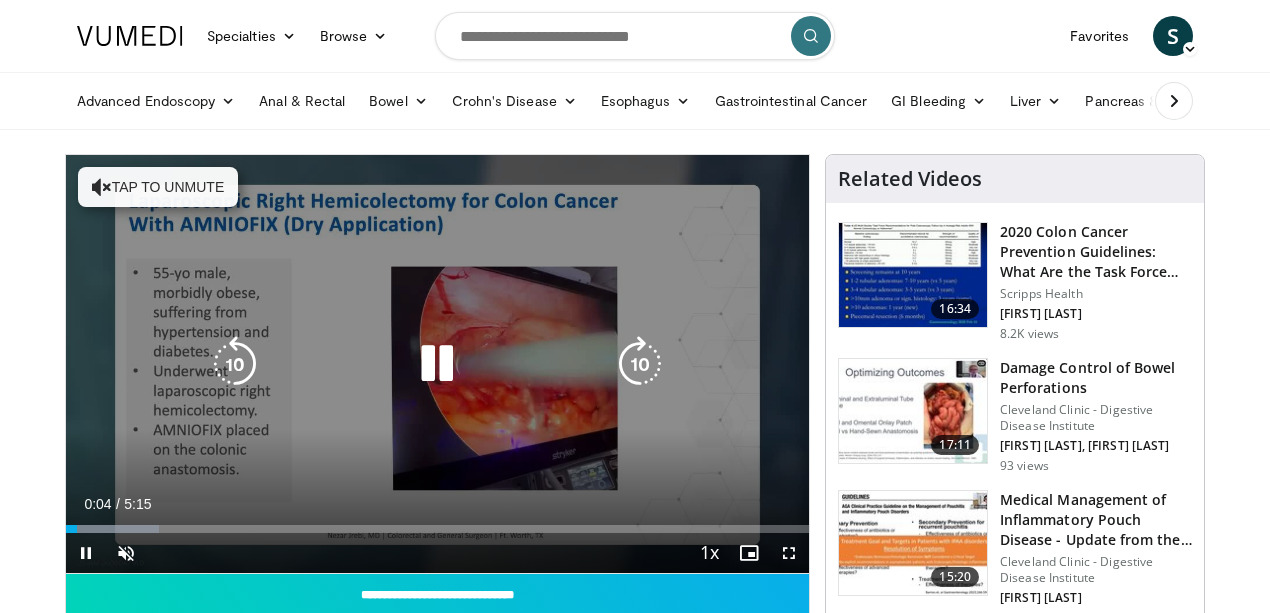 click on "Tap to unmute" at bounding box center [158, 187] 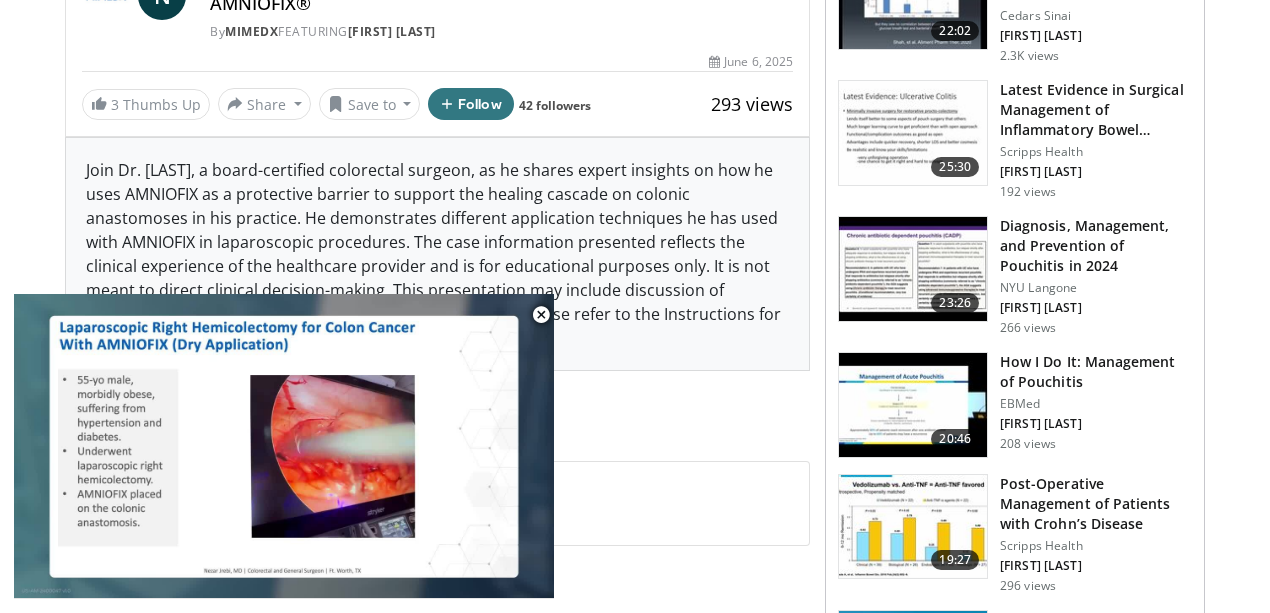 scroll, scrollTop: 606, scrollLeft: 0, axis: vertical 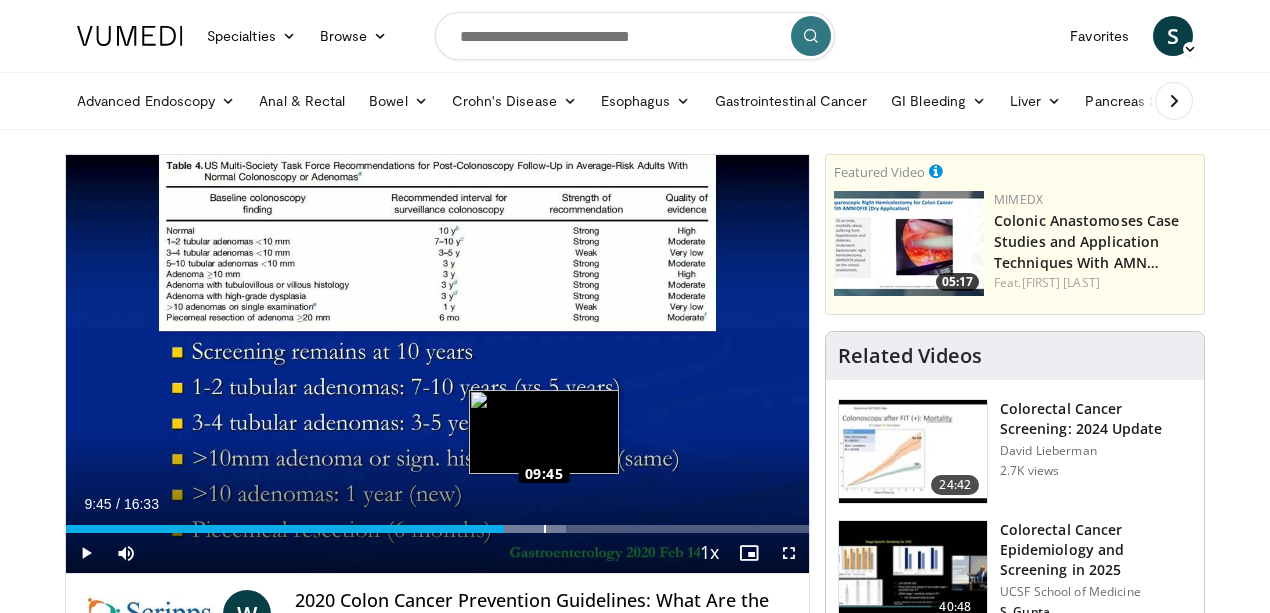 drag, startPoint x: 506, startPoint y: 565, endPoint x: 493, endPoint y: 569, distance: 13.601471 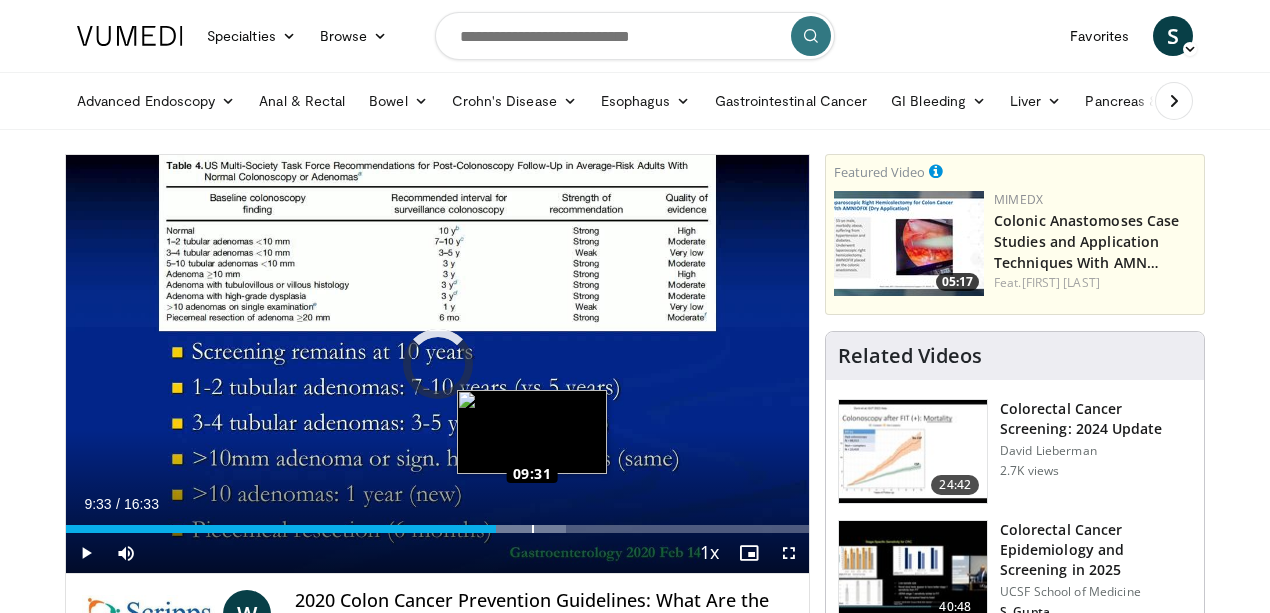 click on "Loaded :  67.36% 09:33 09:31" at bounding box center [437, 529] 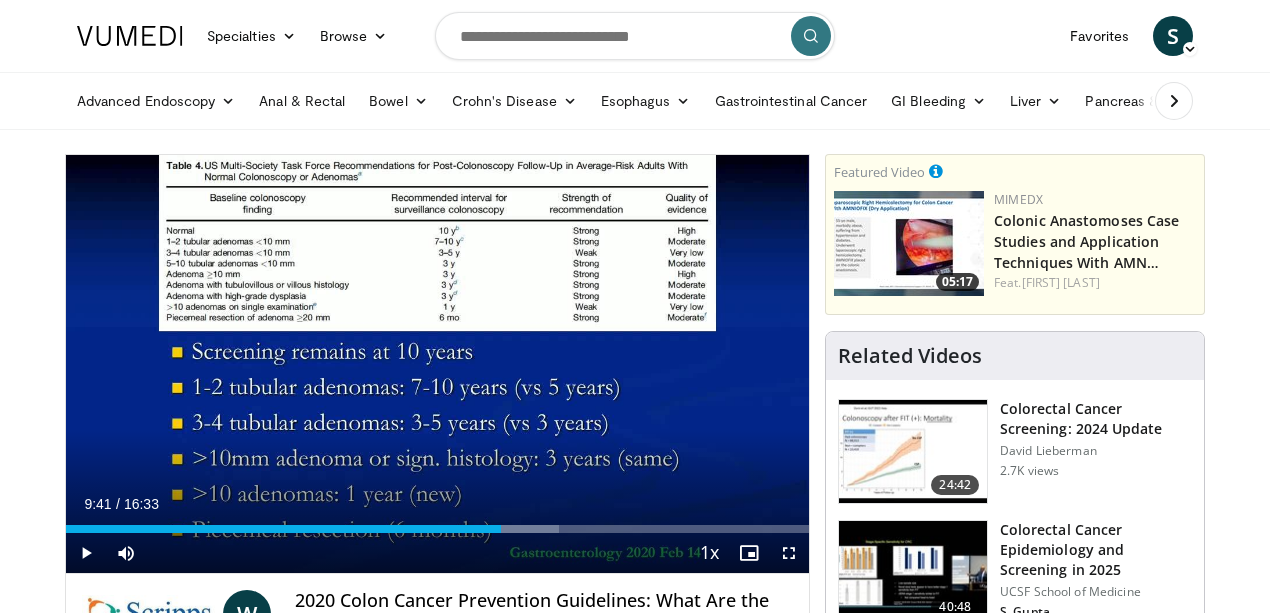 click on "Loaded :  66.36% 09:41 09:42" at bounding box center (437, 529) 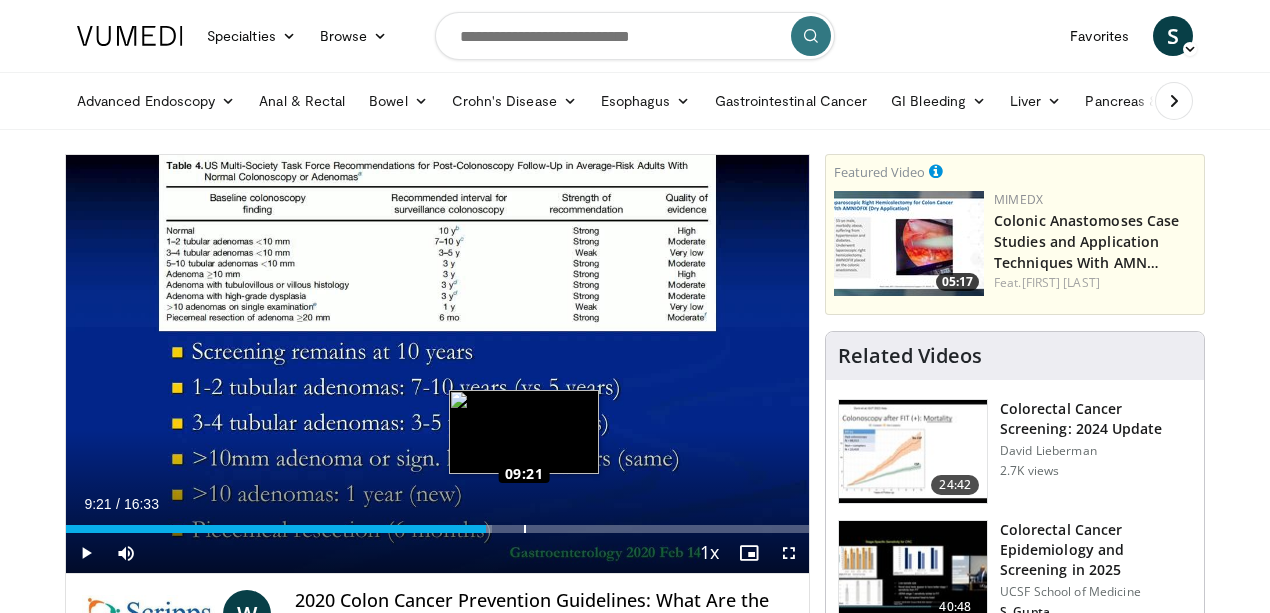 drag, startPoint x: 490, startPoint y: 567, endPoint x: 470, endPoint y: 568, distance: 20.024984 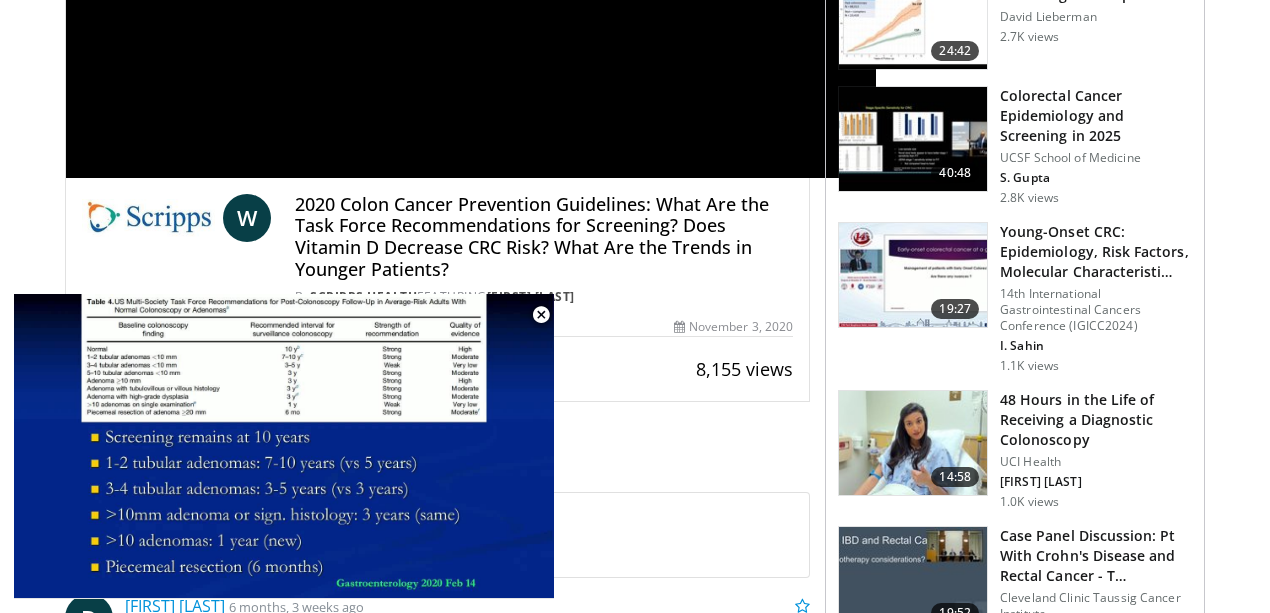scroll, scrollTop: 466, scrollLeft: 0, axis: vertical 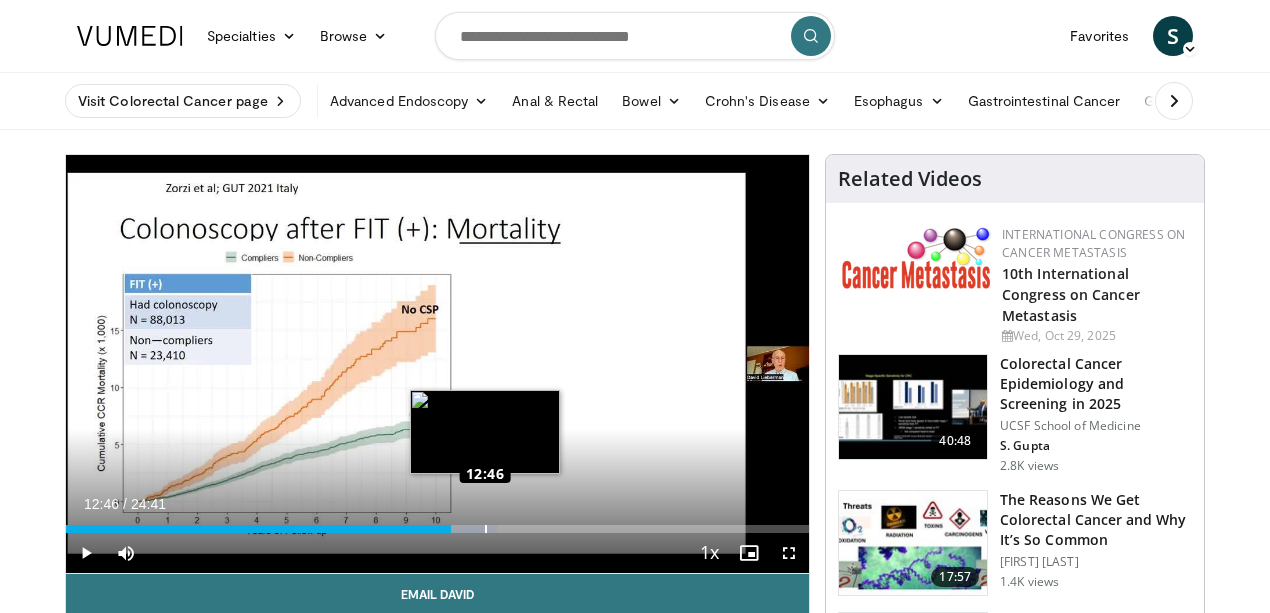 drag, startPoint x: 449, startPoint y: 566, endPoint x: 434, endPoint y: 566, distance: 15 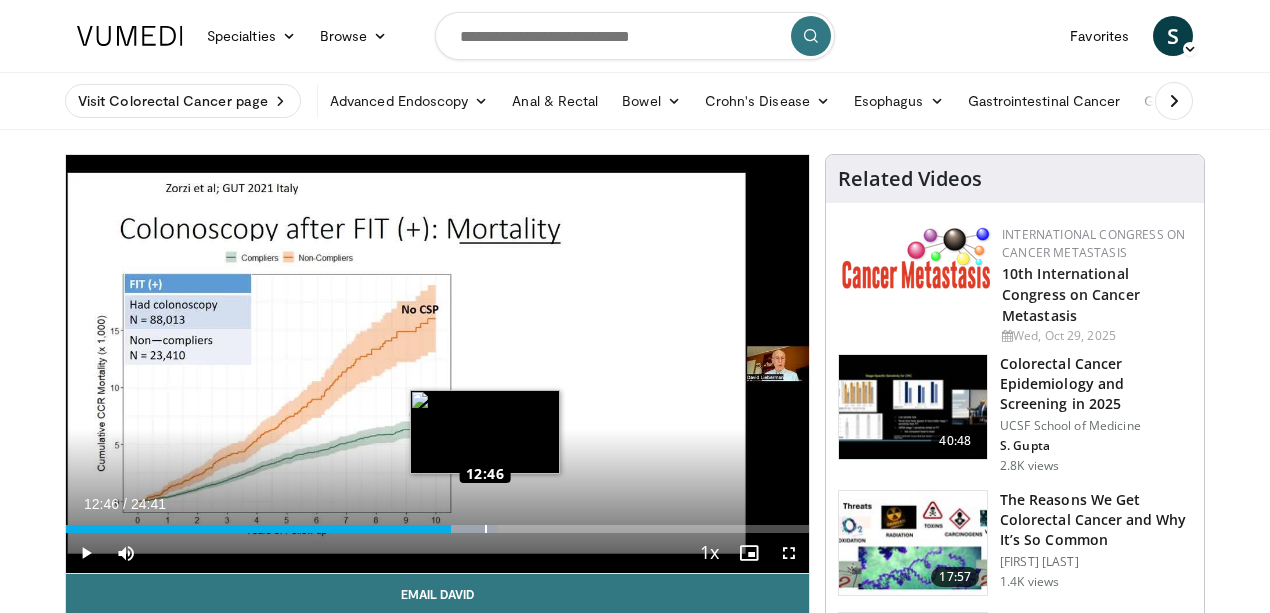 click on "Loaded :  58.05% 12:48 12:46" at bounding box center (437, 529) 